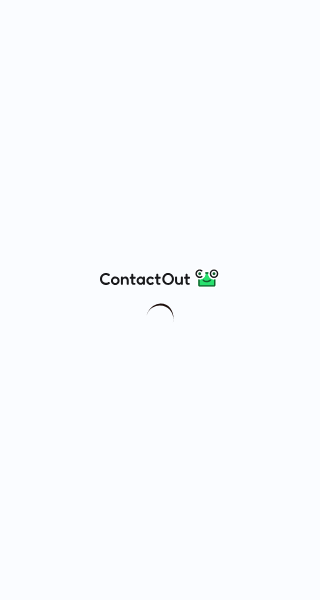 scroll, scrollTop: 0, scrollLeft: 0, axis: both 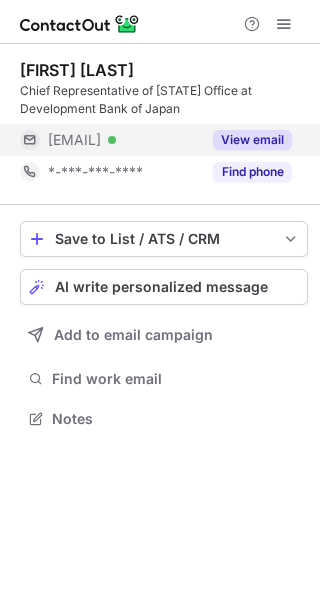 click on "View email" at bounding box center [252, 140] 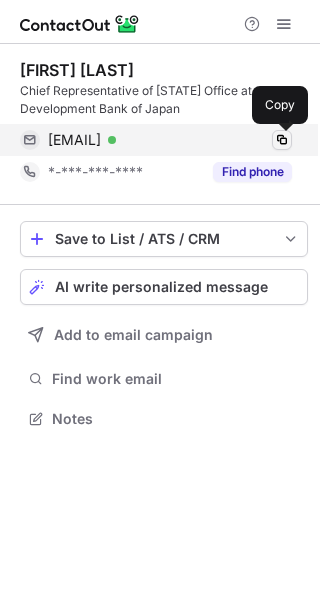 click at bounding box center (282, 140) 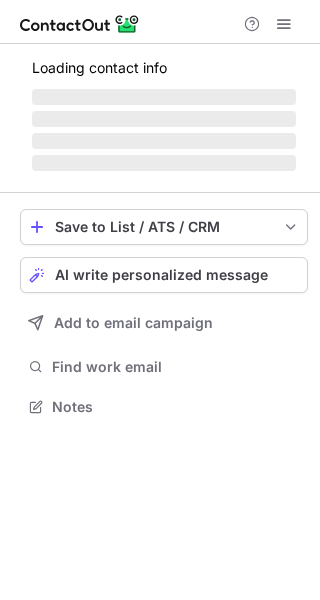 scroll, scrollTop: 0, scrollLeft: 0, axis: both 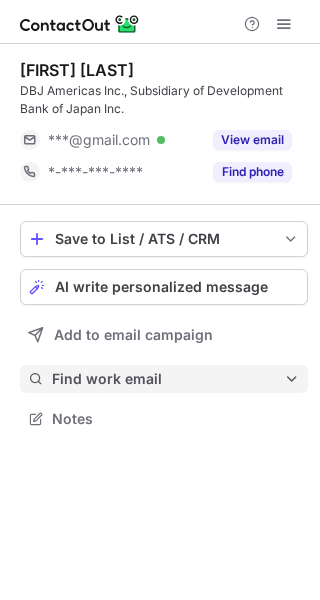 click on "Find work email" at bounding box center (168, 379) 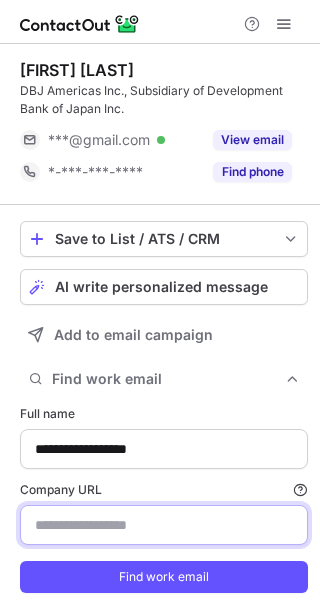 click on "Company URL Finding work email will consume 1 credit if a match is found." at bounding box center [164, 525] 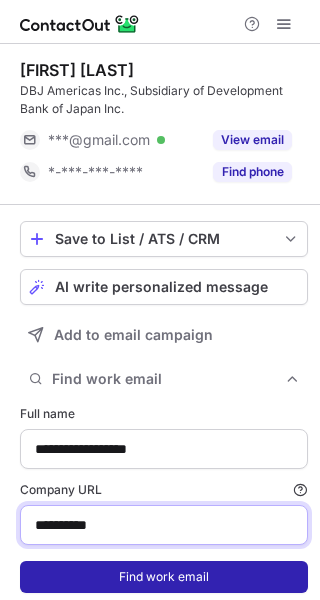 type on "**********" 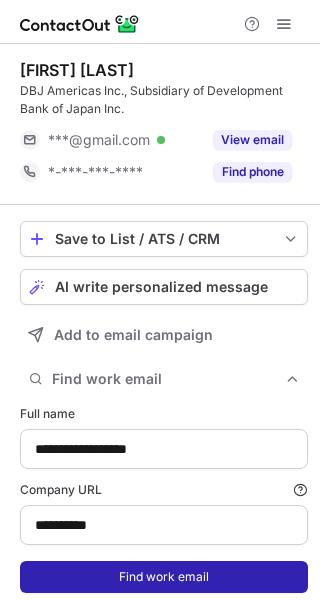 click on "Find work email" at bounding box center [164, 577] 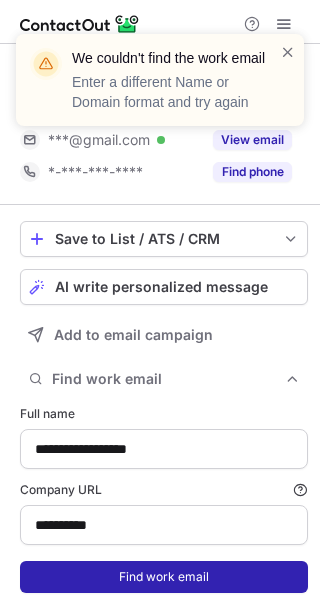 click on "Find work email" at bounding box center (164, 577) 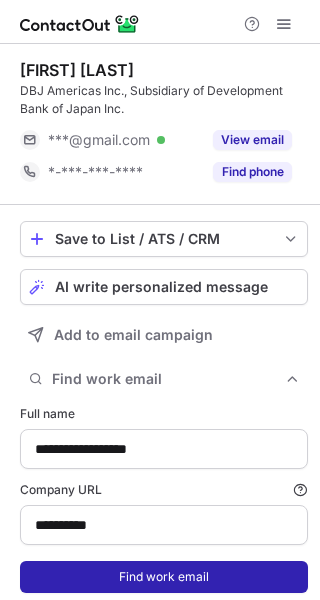 click on "Find work email" at bounding box center (164, 577) 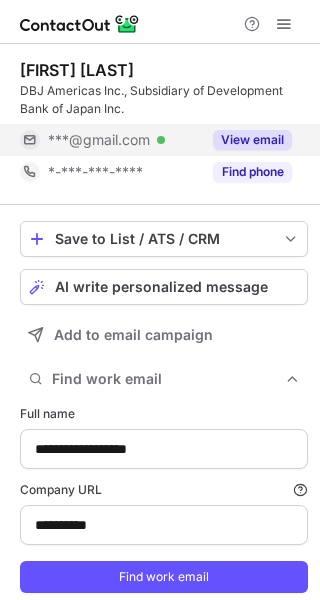 click on "View email" at bounding box center (252, 140) 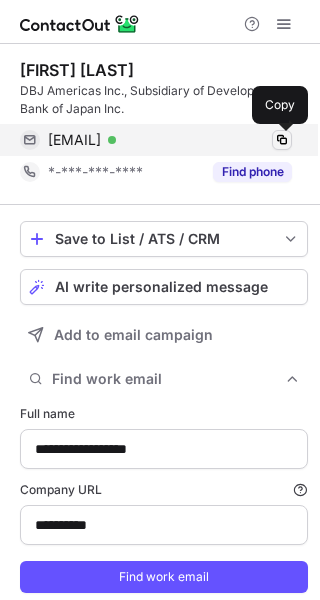 click at bounding box center (282, 140) 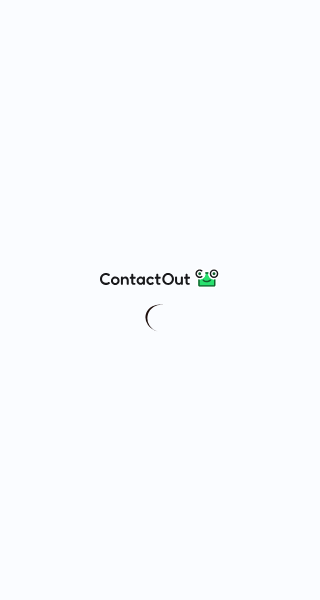 scroll, scrollTop: 0, scrollLeft: 0, axis: both 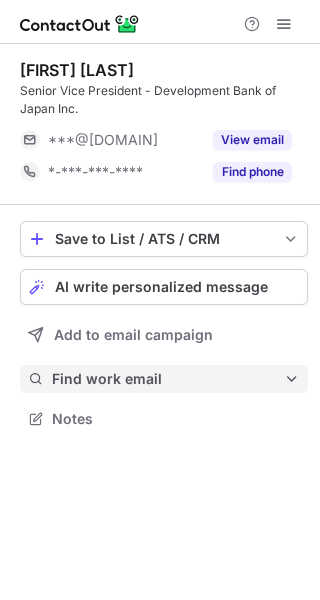 click on "Find work email" at bounding box center (168, 379) 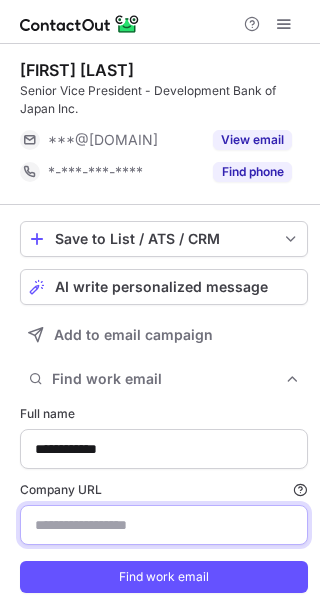 click on "Company URL Finding work email will consume 1 credit if a match is found." at bounding box center (164, 525) 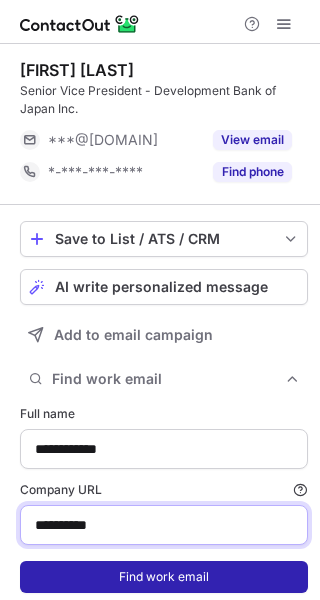 type on "**********" 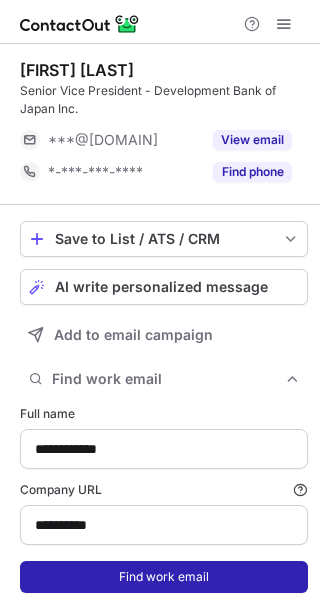 click on "Find work email" at bounding box center [164, 577] 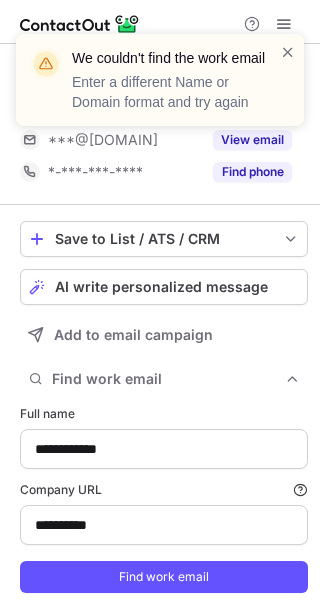 click on "We couldn't find the work email Enter a different [NAME] or Domain format and try again" at bounding box center [160, 88] 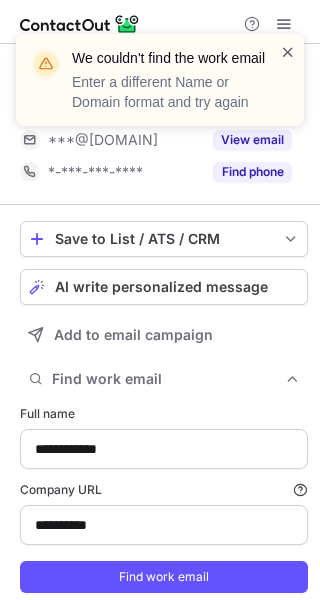 click at bounding box center [288, 52] 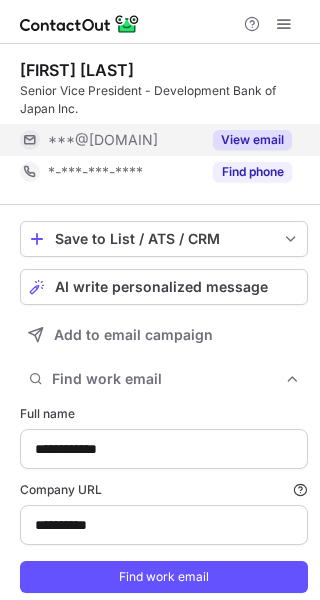click on "View email" at bounding box center (252, 140) 